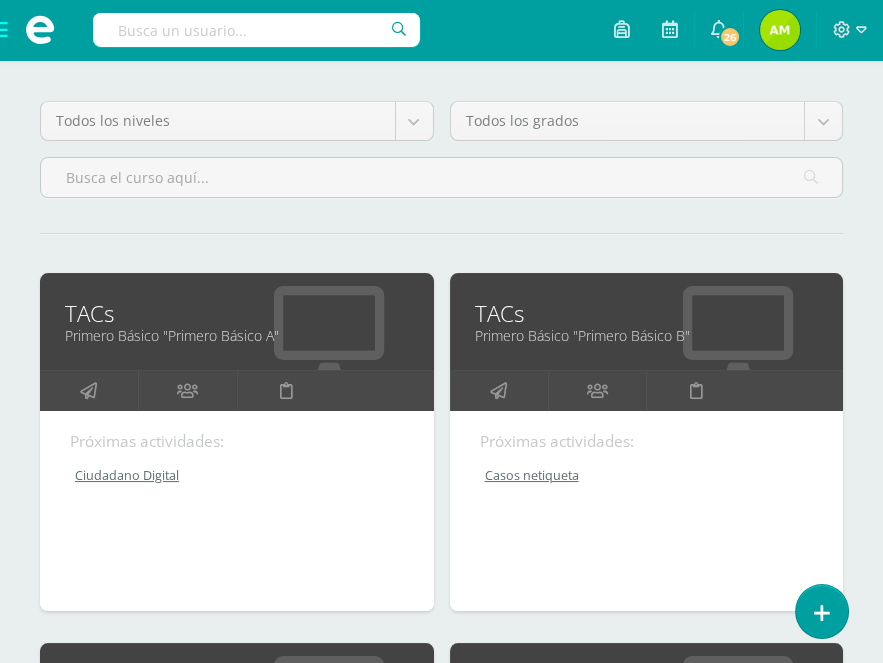 scroll, scrollTop: 181, scrollLeft: 0, axis: vertical 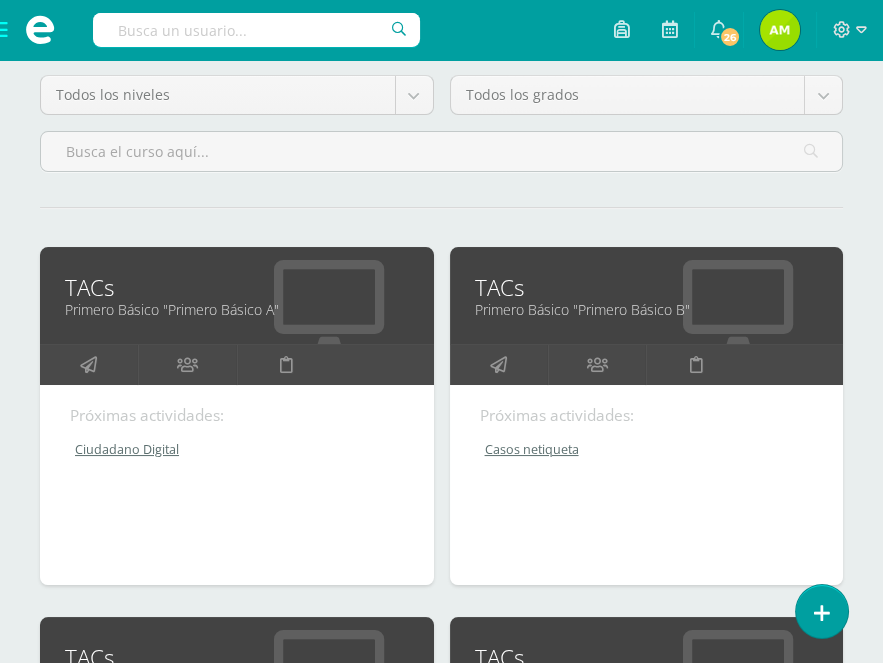 click on "TACs" at bounding box center [647, 287] 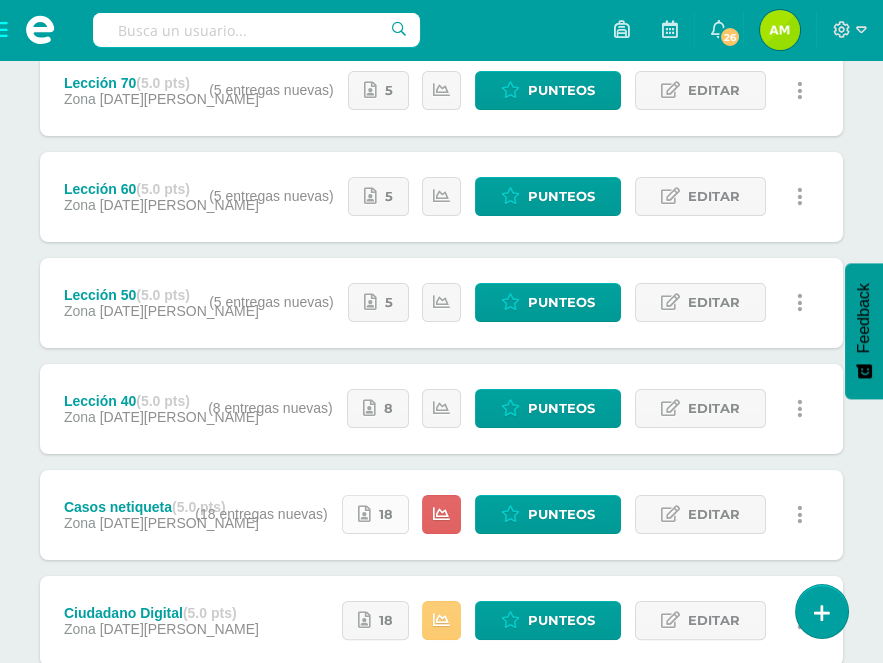 scroll, scrollTop: 576, scrollLeft: 0, axis: vertical 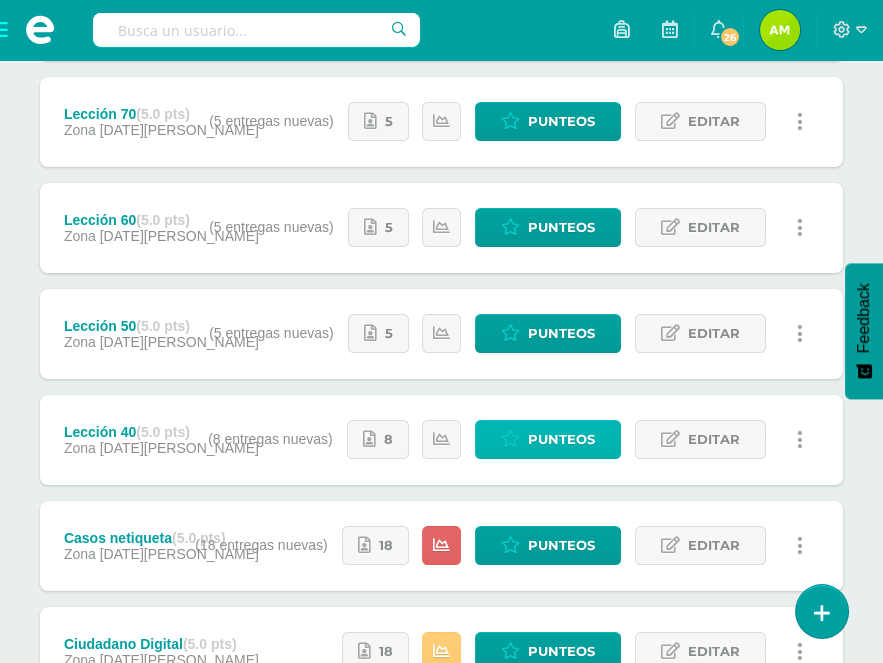 click on "Punteos" at bounding box center (561, 439) 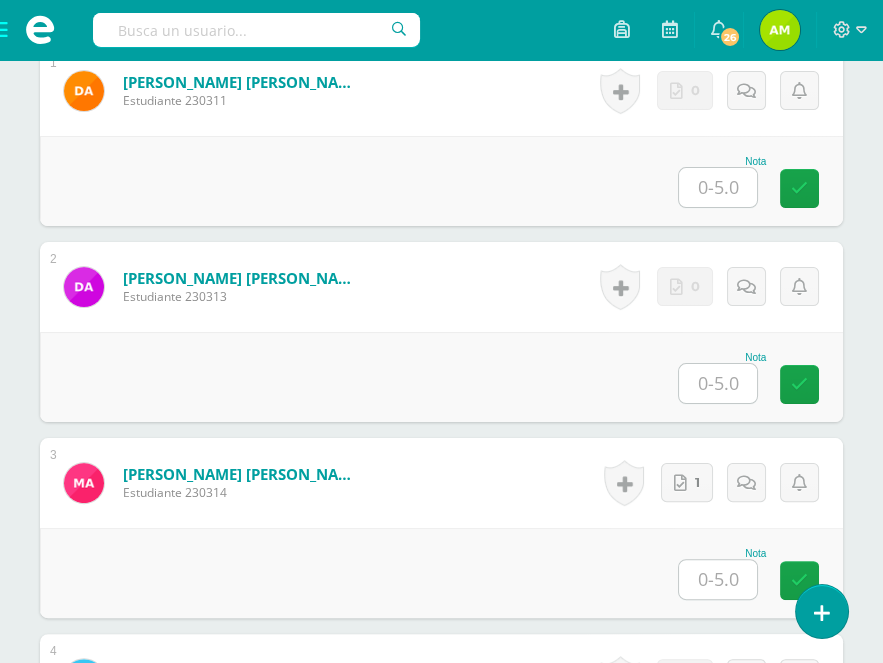 scroll, scrollTop: 845, scrollLeft: 0, axis: vertical 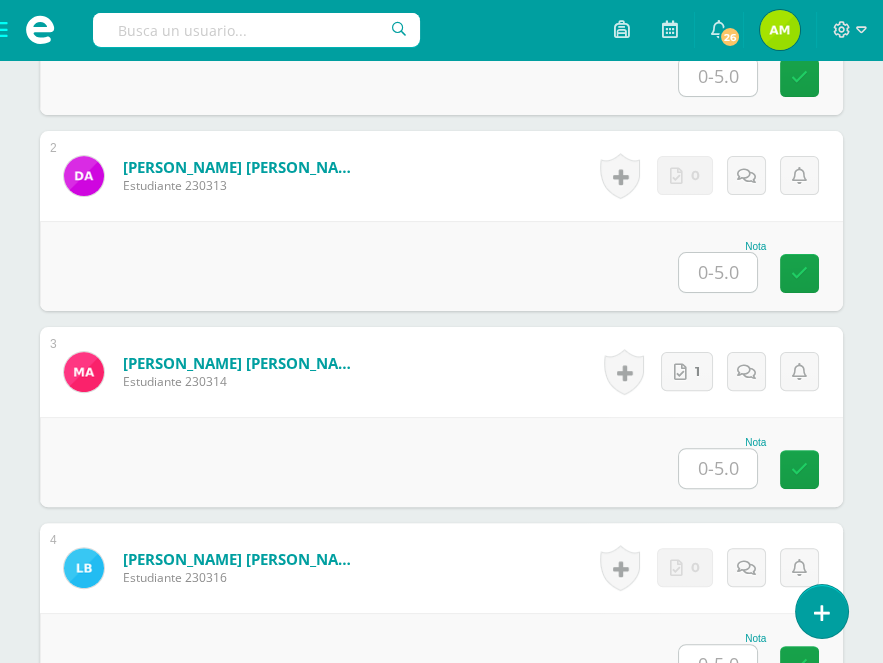 click at bounding box center [718, 468] 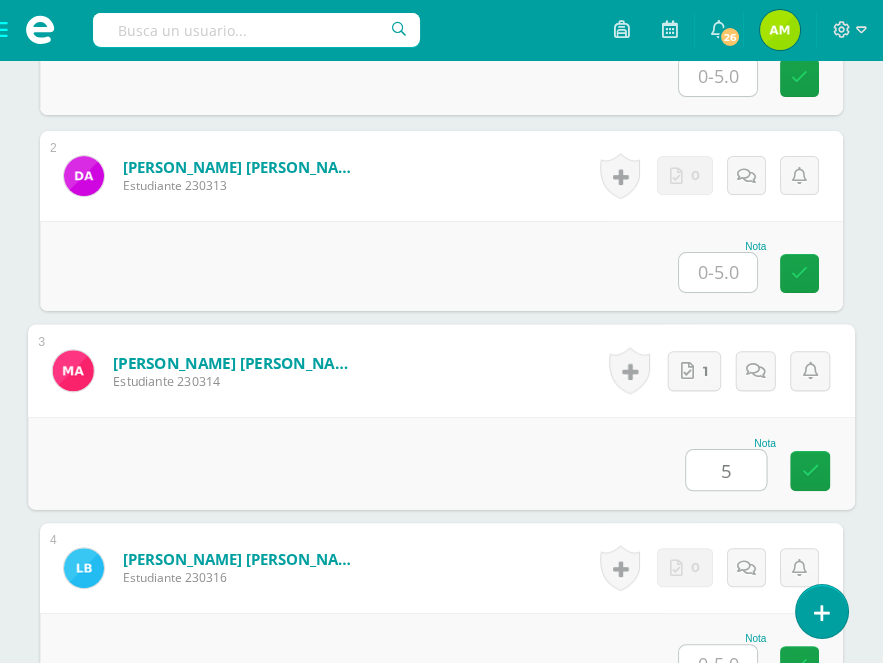 type on "5" 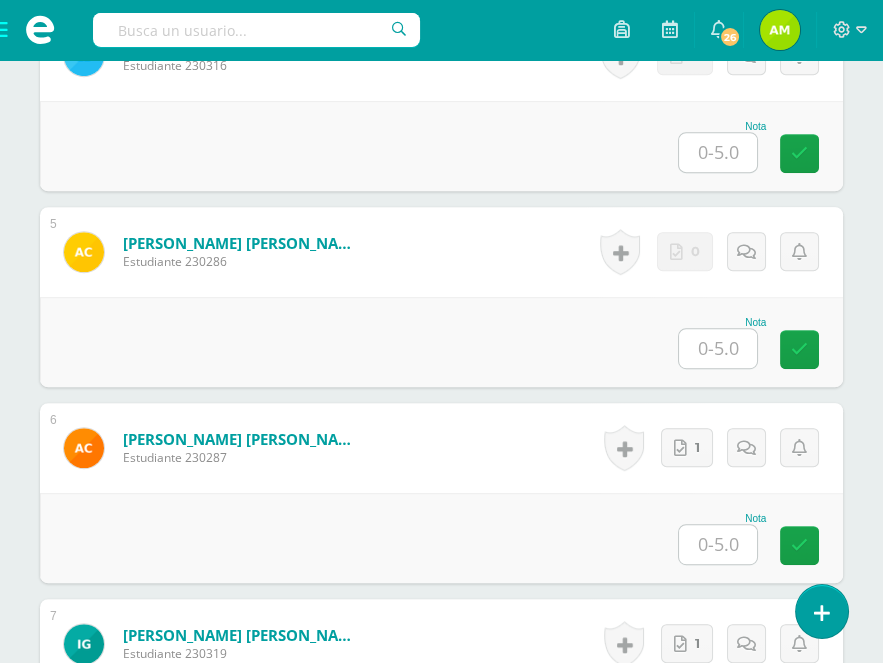 scroll, scrollTop: 1409, scrollLeft: 0, axis: vertical 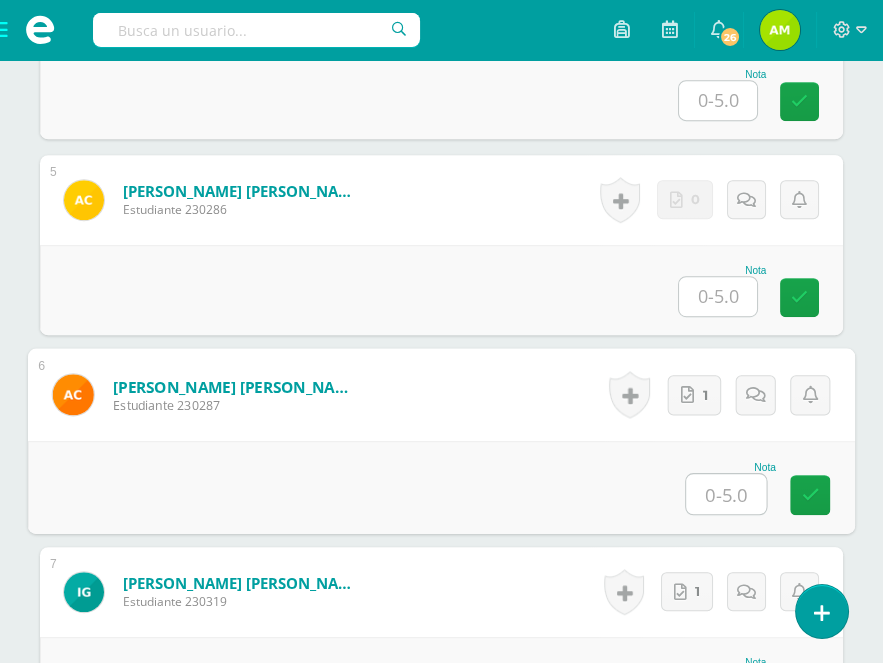 click at bounding box center [726, 494] 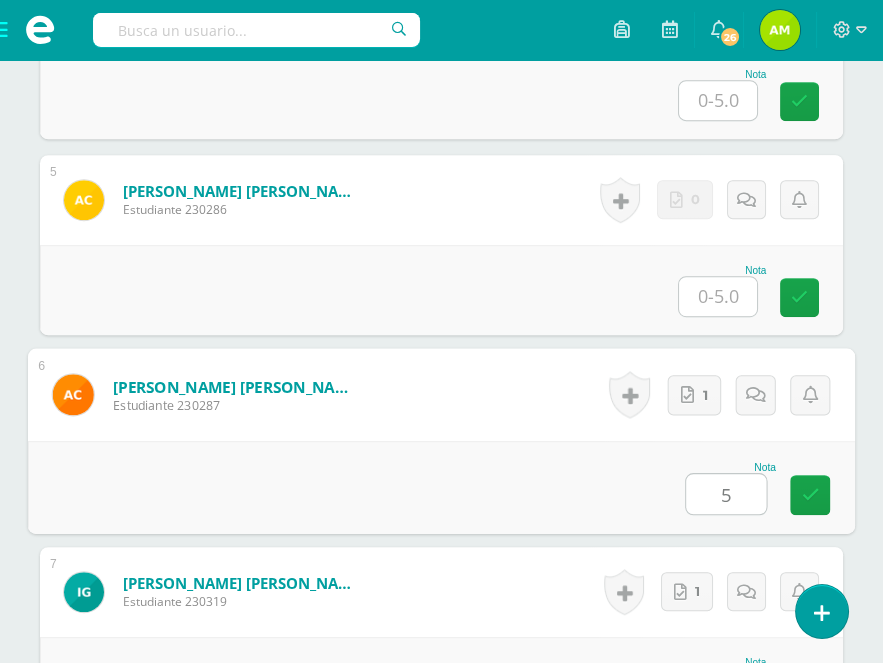 type on "5" 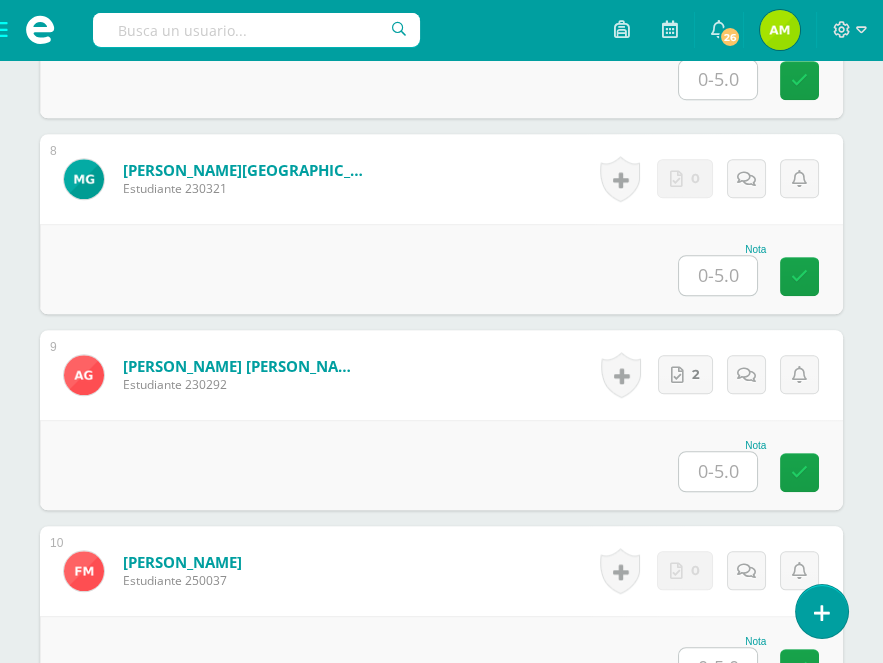 scroll, scrollTop: 2035, scrollLeft: 0, axis: vertical 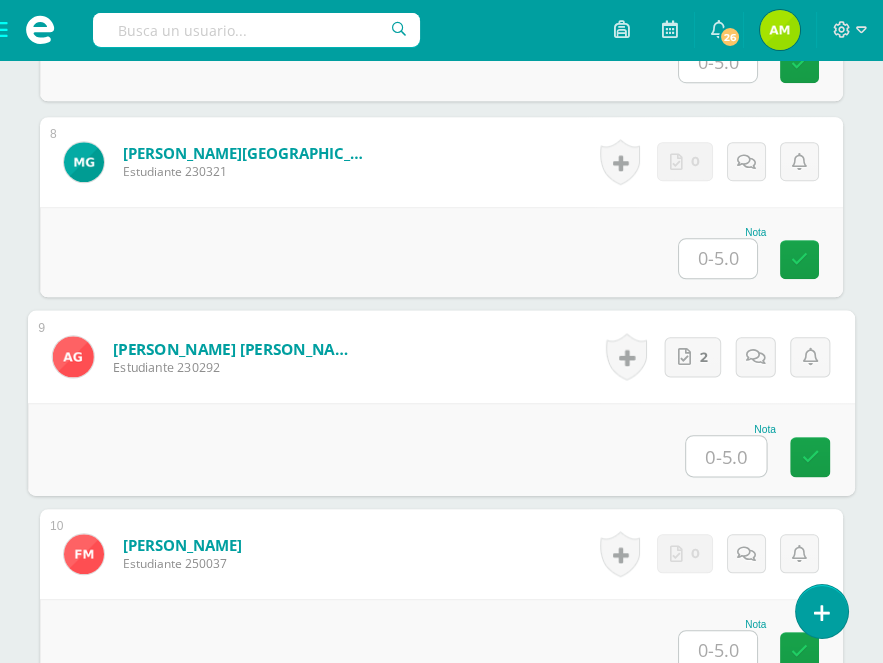 click at bounding box center [726, 456] 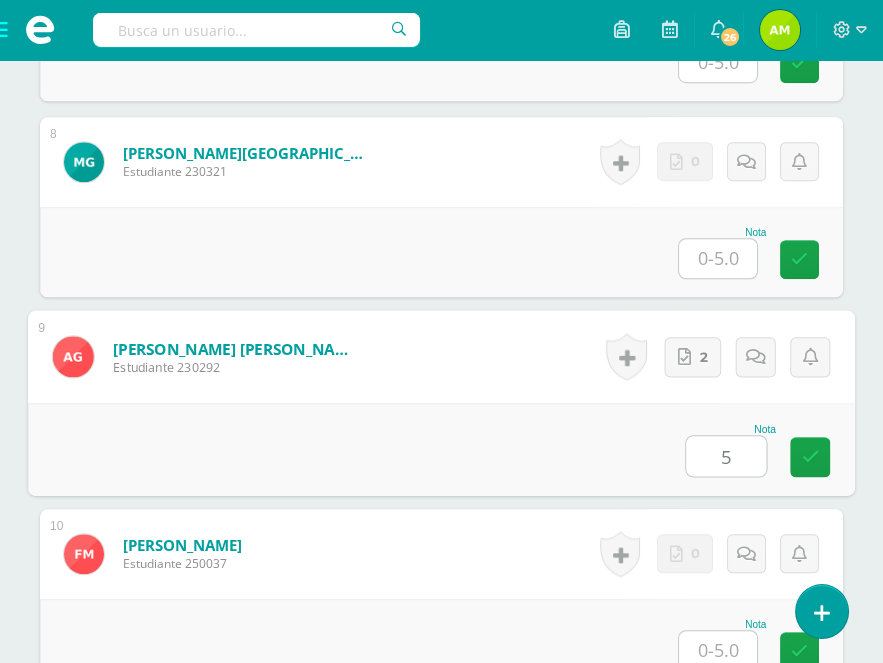 type on "5" 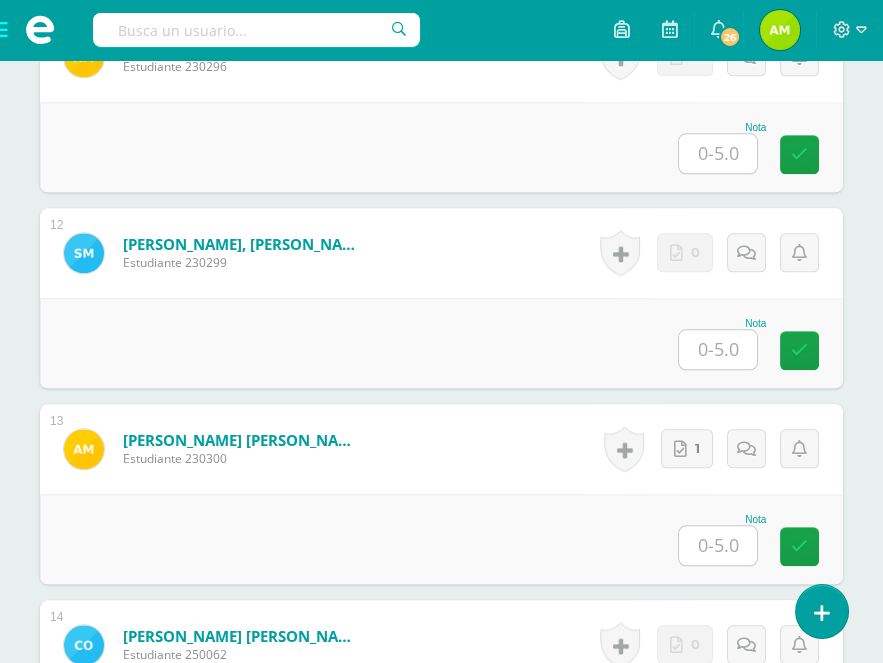scroll, scrollTop: 2765, scrollLeft: 0, axis: vertical 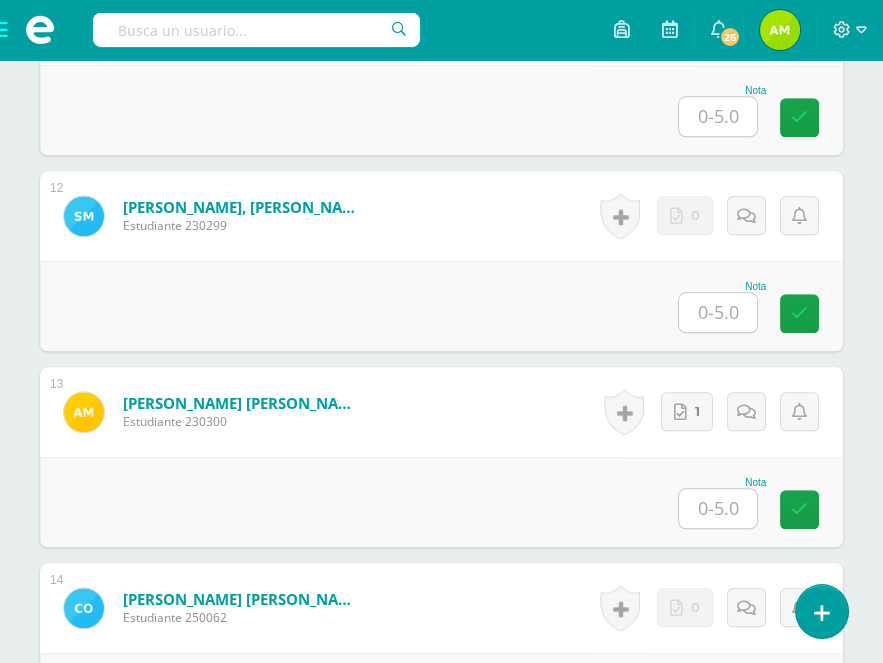 click at bounding box center [718, 508] 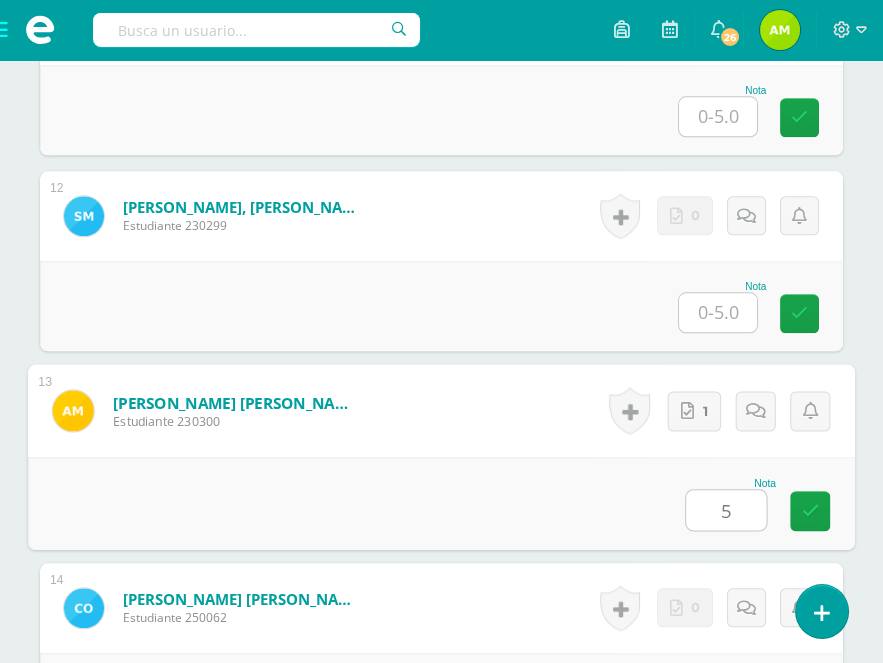 type on "5" 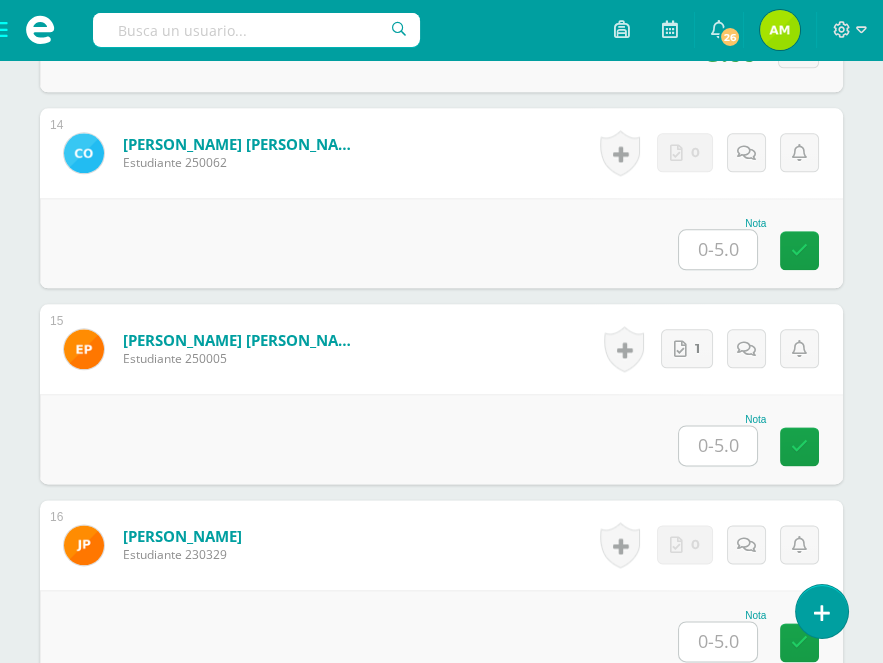 scroll, scrollTop: 3316, scrollLeft: 0, axis: vertical 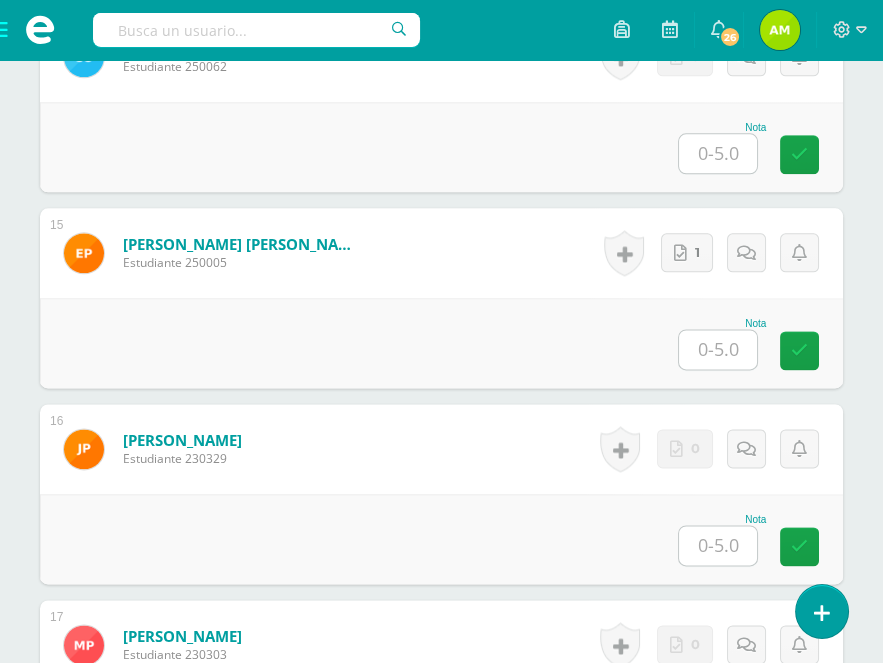 click at bounding box center [718, 349] 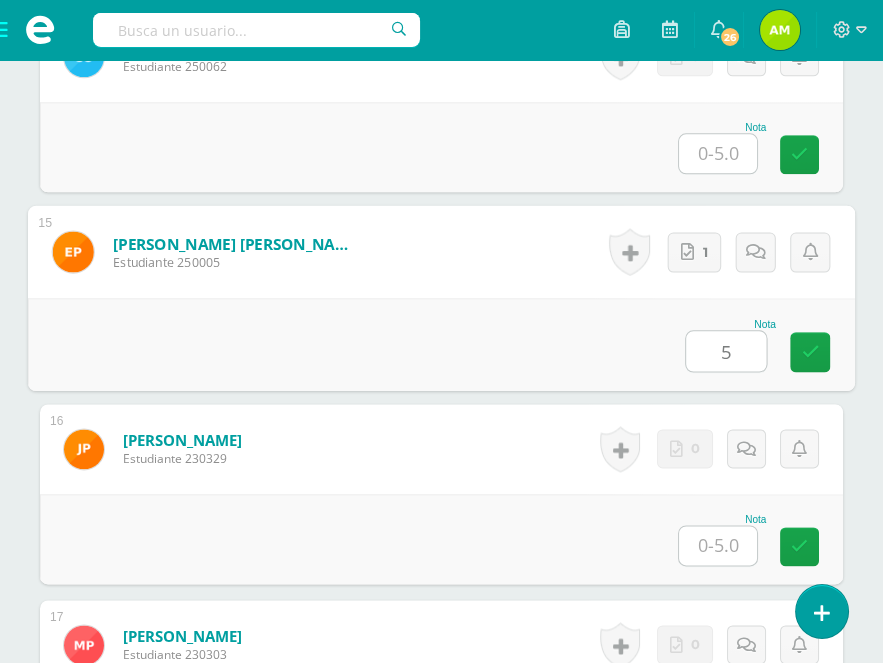 type on "5" 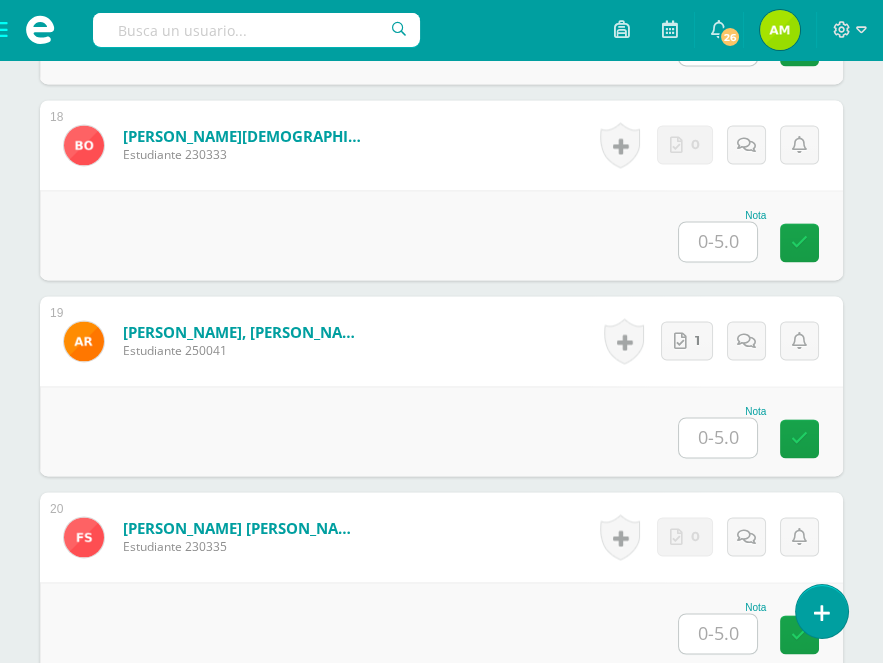 scroll, scrollTop: 4043, scrollLeft: 0, axis: vertical 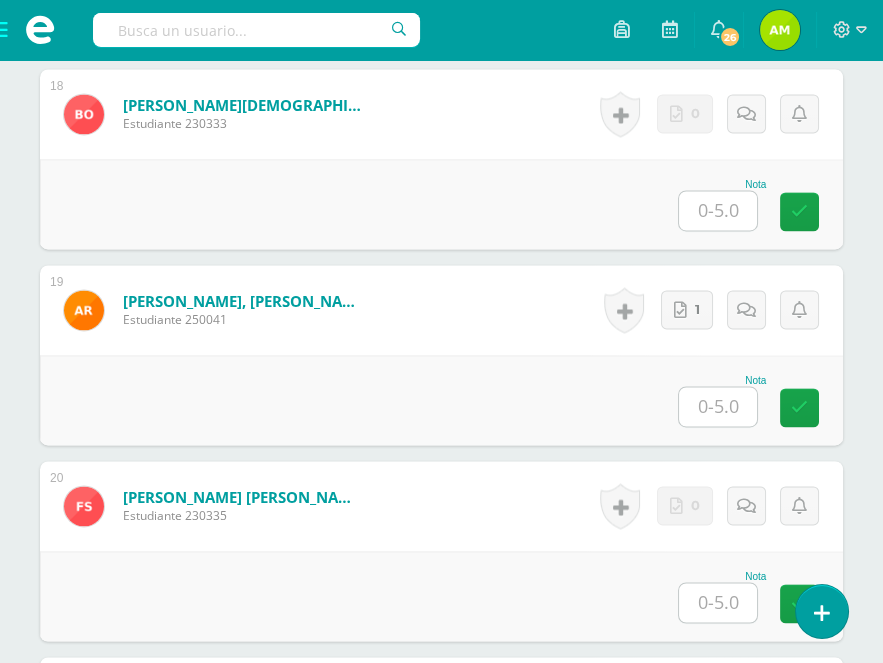 click at bounding box center (718, 406) 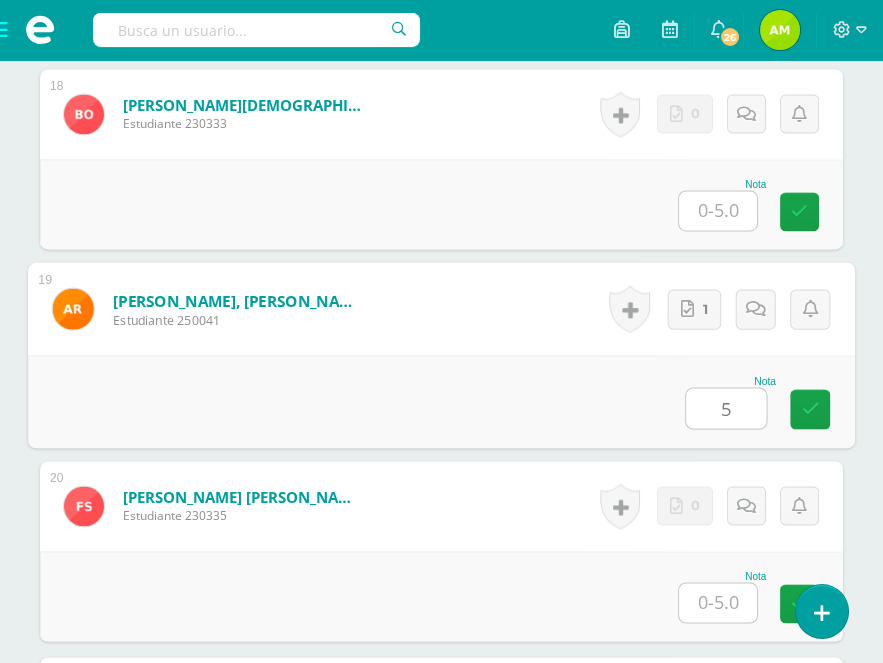 type on "5" 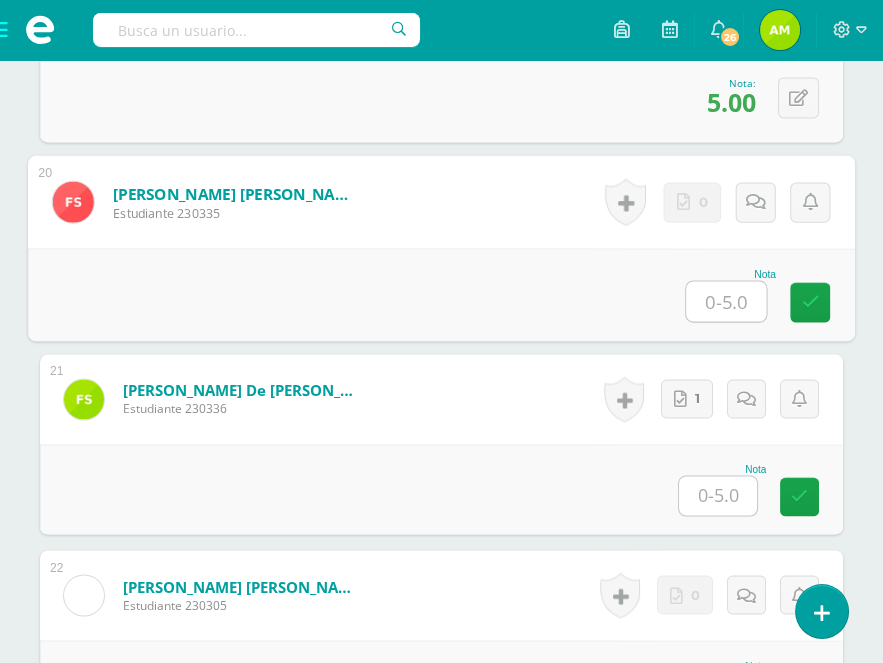 scroll, scrollTop: 4498, scrollLeft: 0, axis: vertical 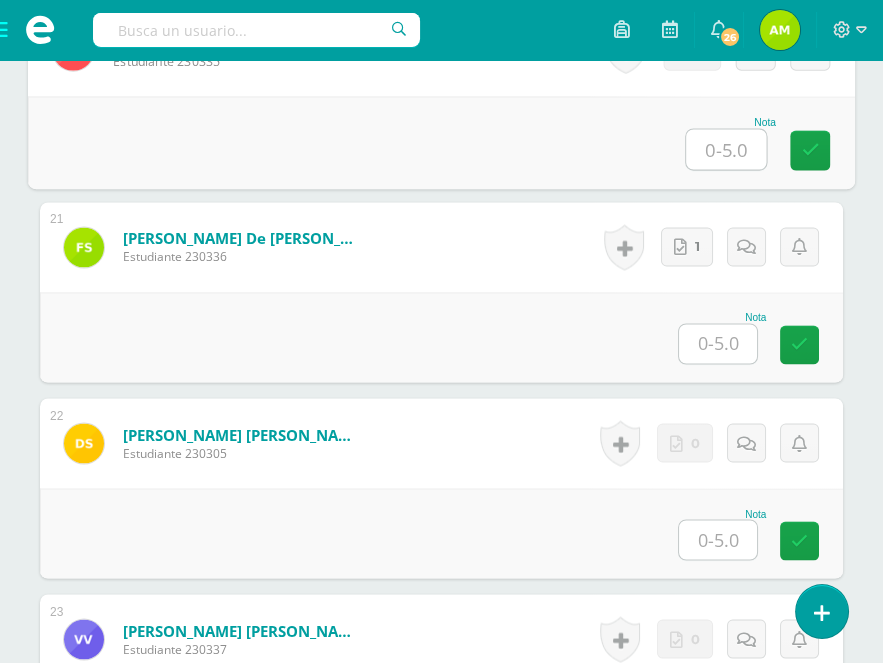 click at bounding box center [718, 343] 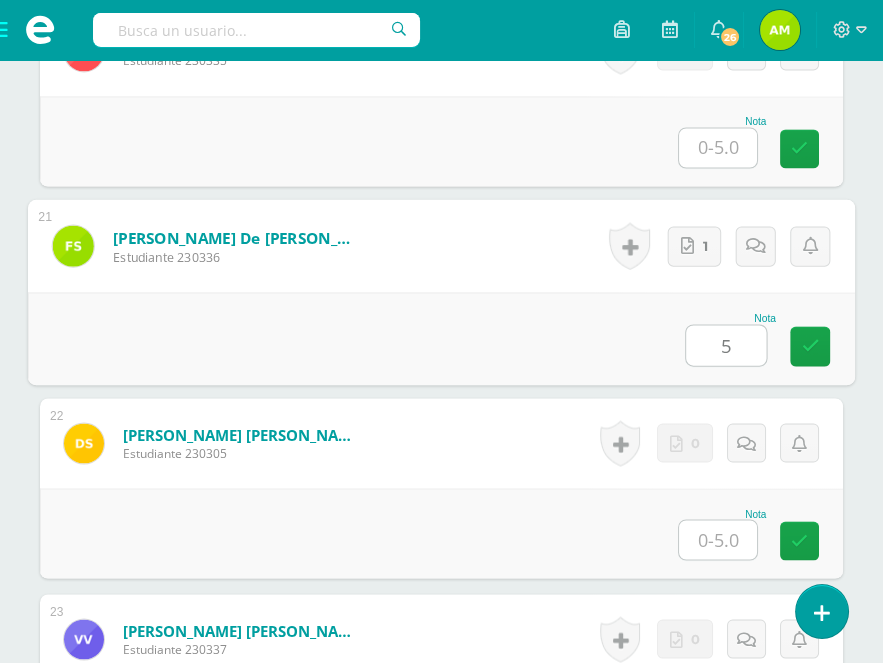 type on "5" 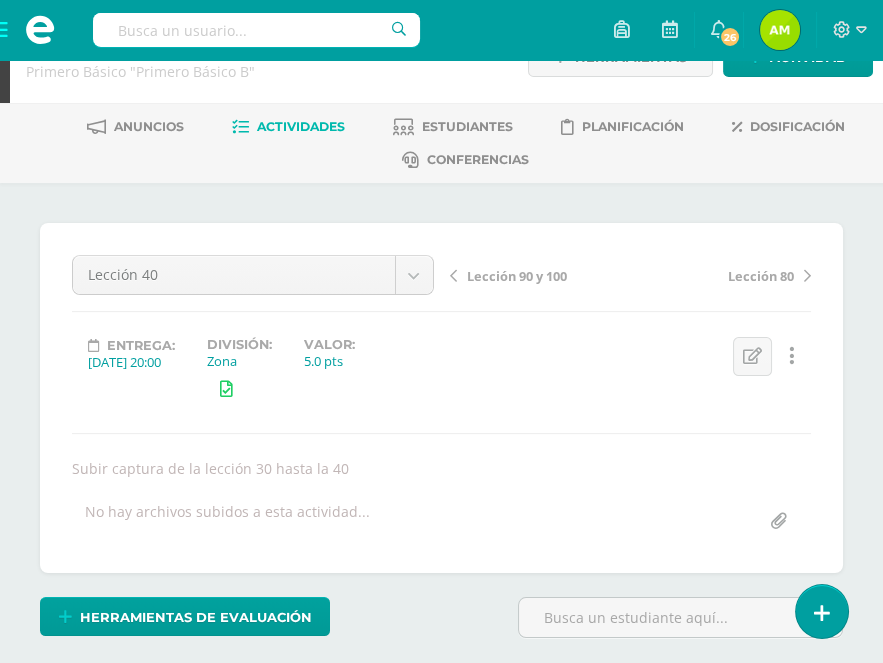 scroll, scrollTop: 0, scrollLeft: 0, axis: both 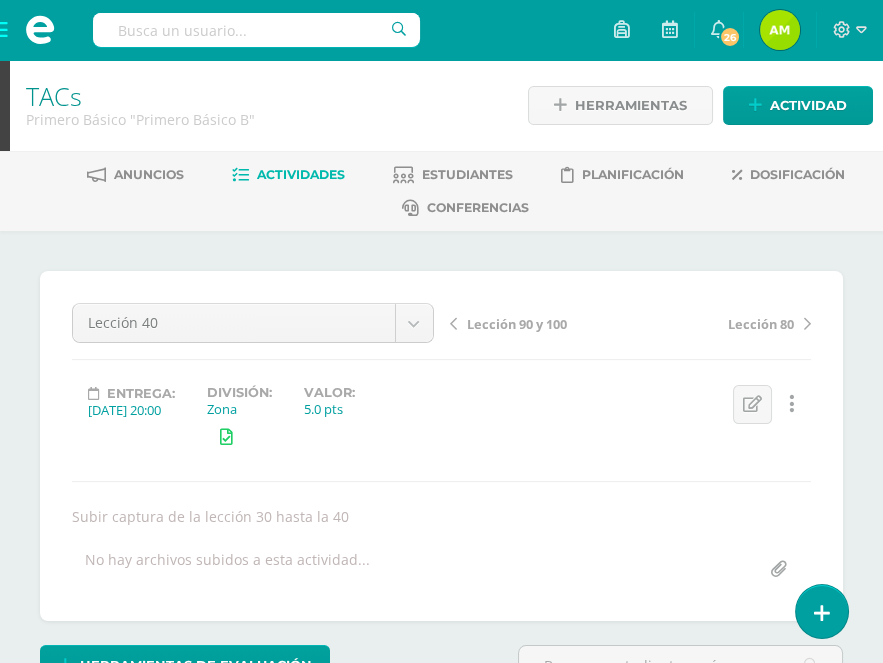click on "Actividades" at bounding box center (301, 174) 